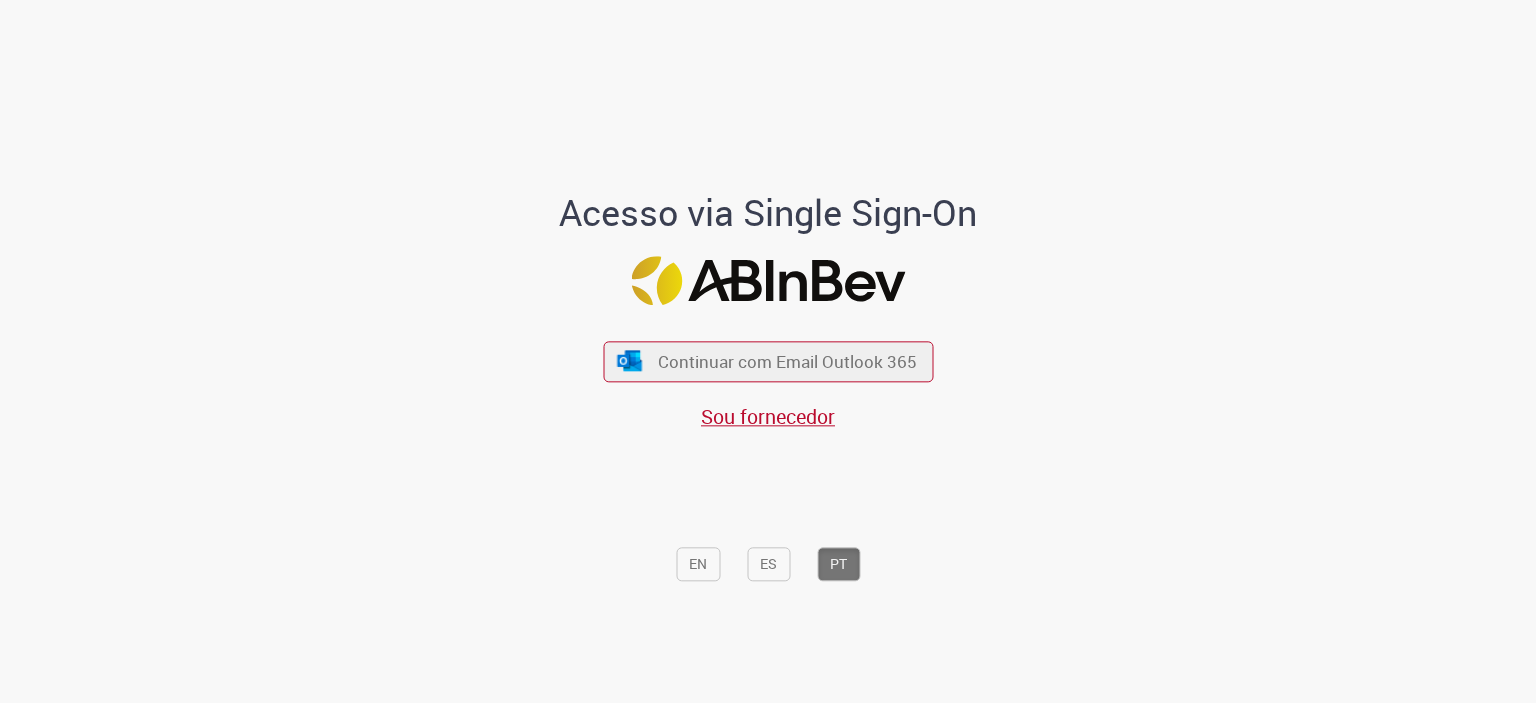 scroll, scrollTop: 0, scrollLeft: 0, axis: both 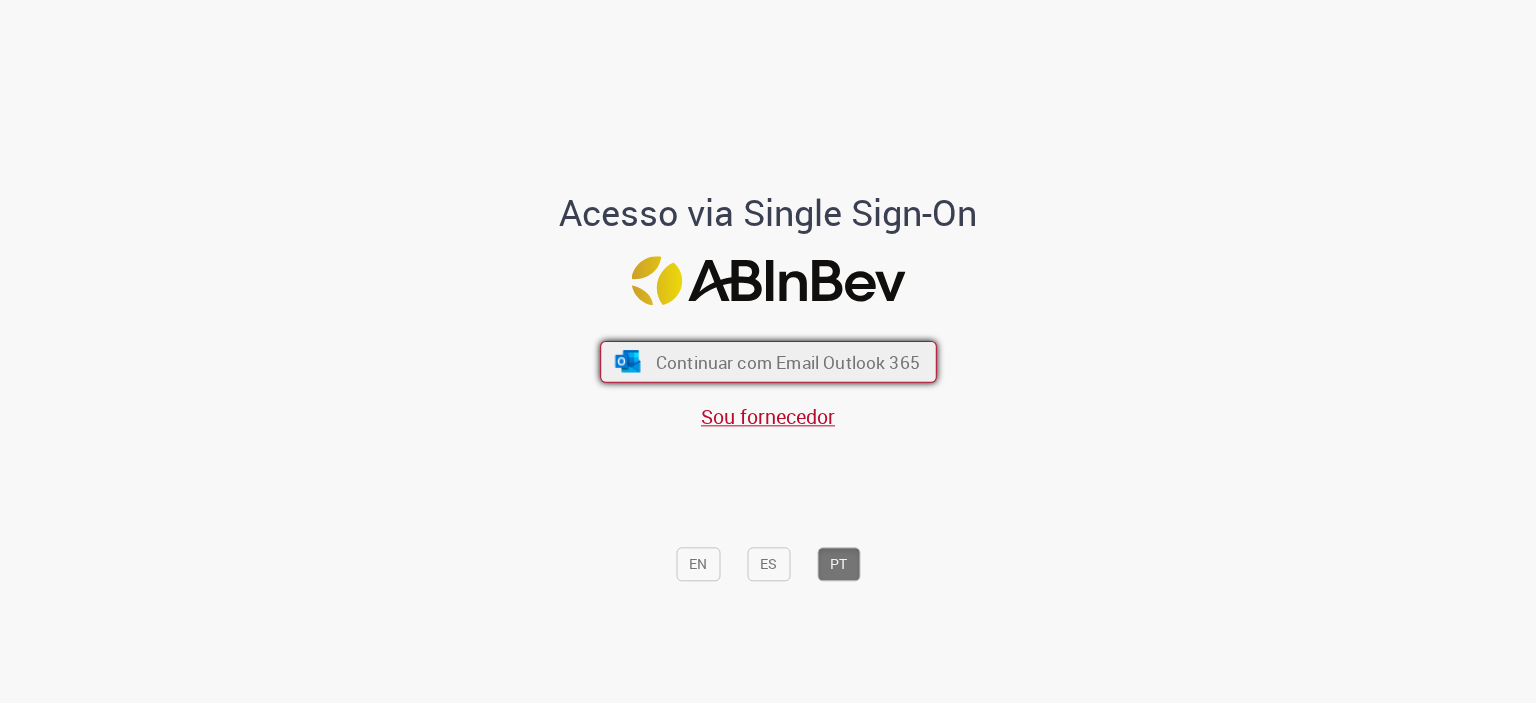click on "Continuar com Email Outlook 365" at bounding box center (787, 361) 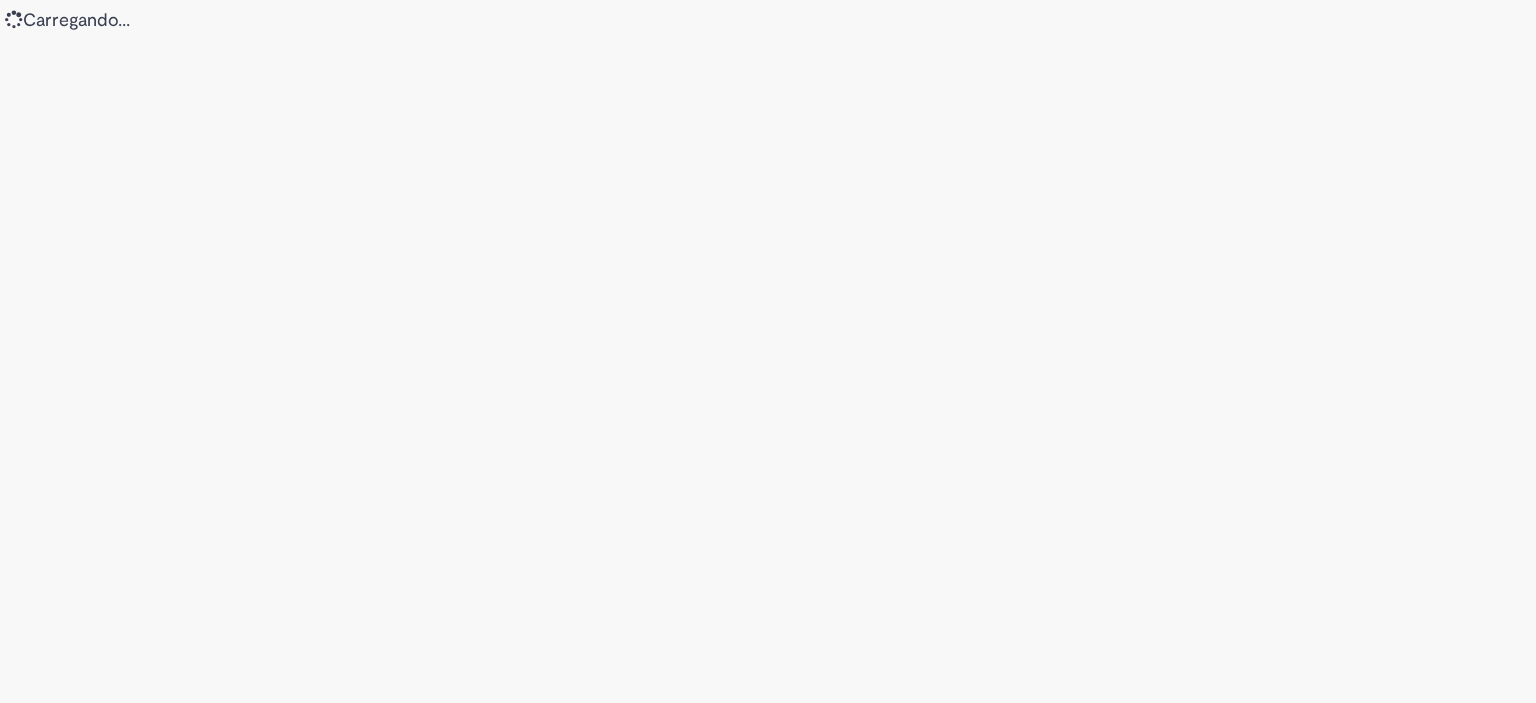 scroll, scrollTop: 0, scrollLeft: 0, axis: both 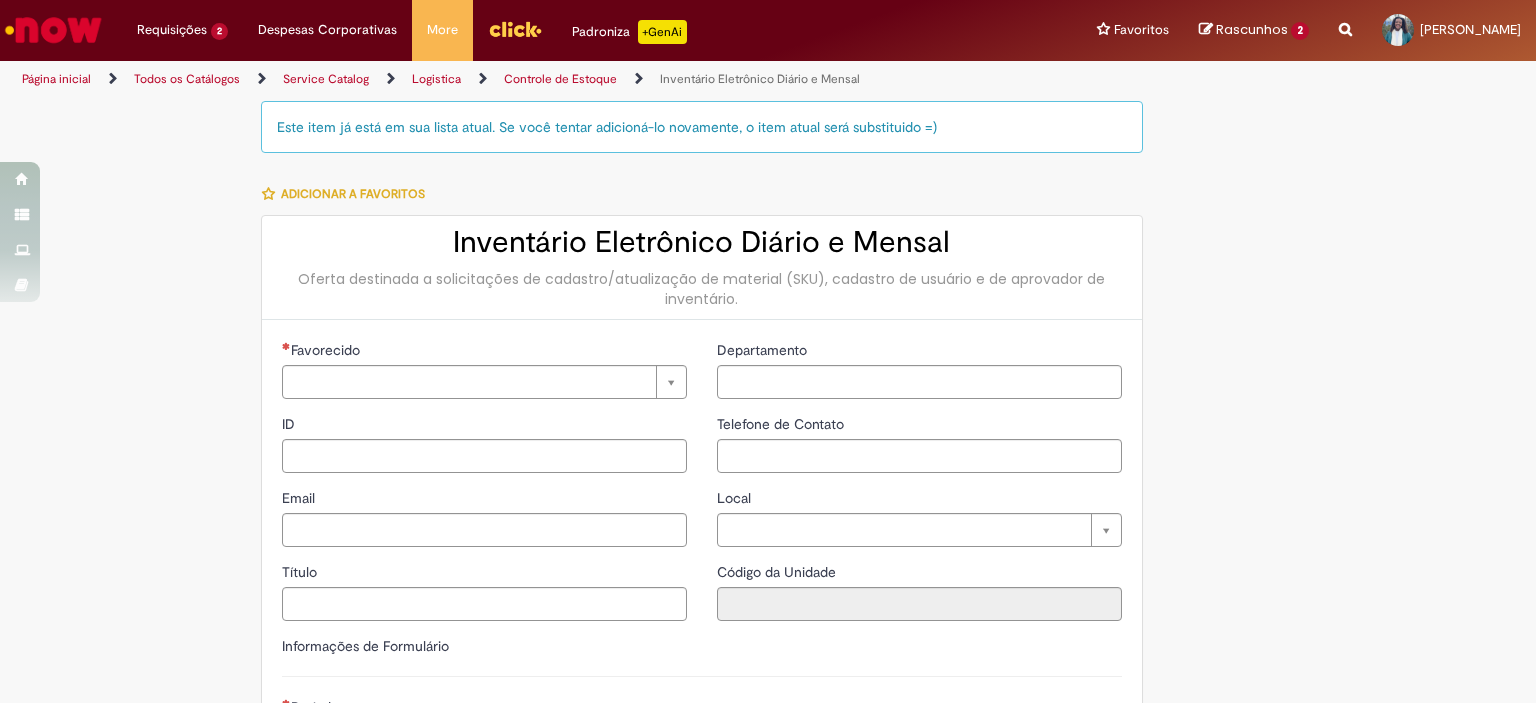 type on "********" 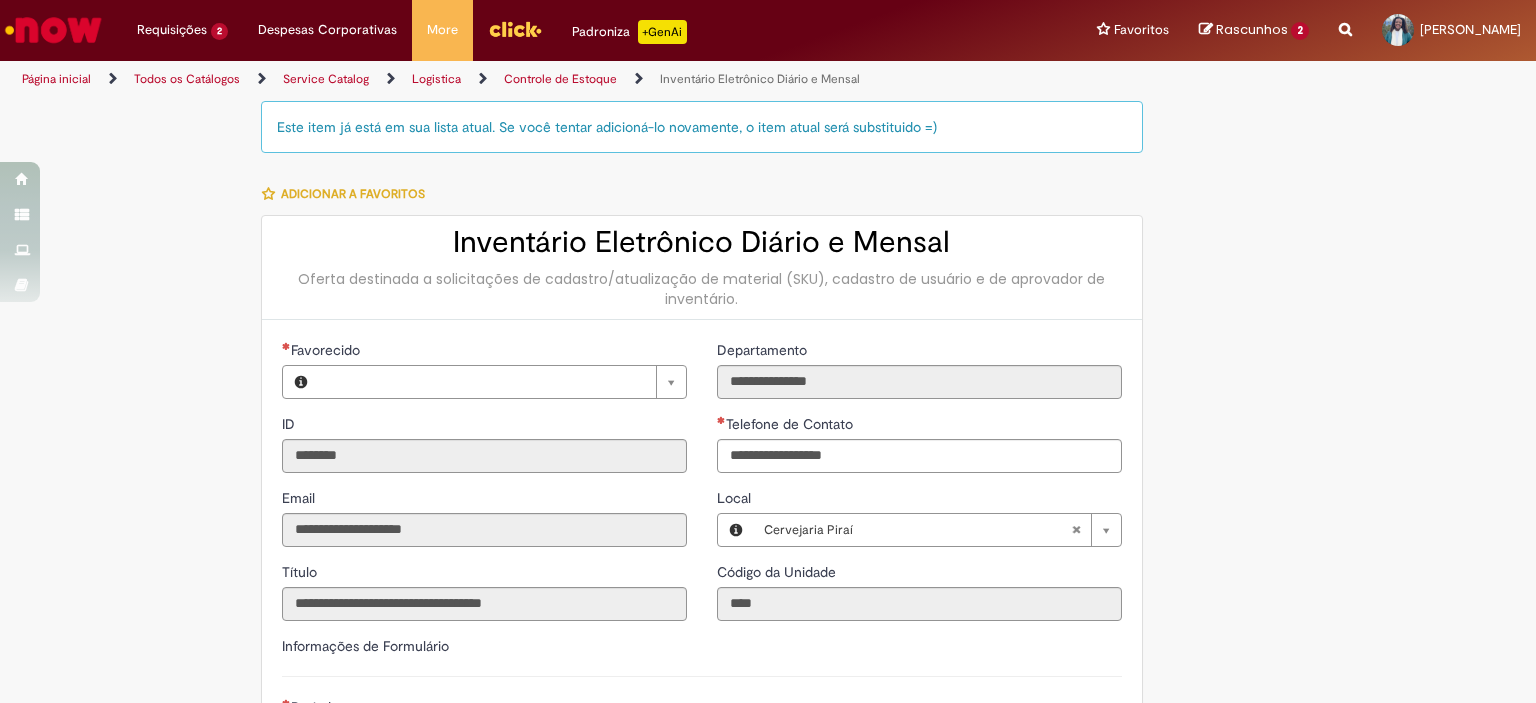 type on "**********" 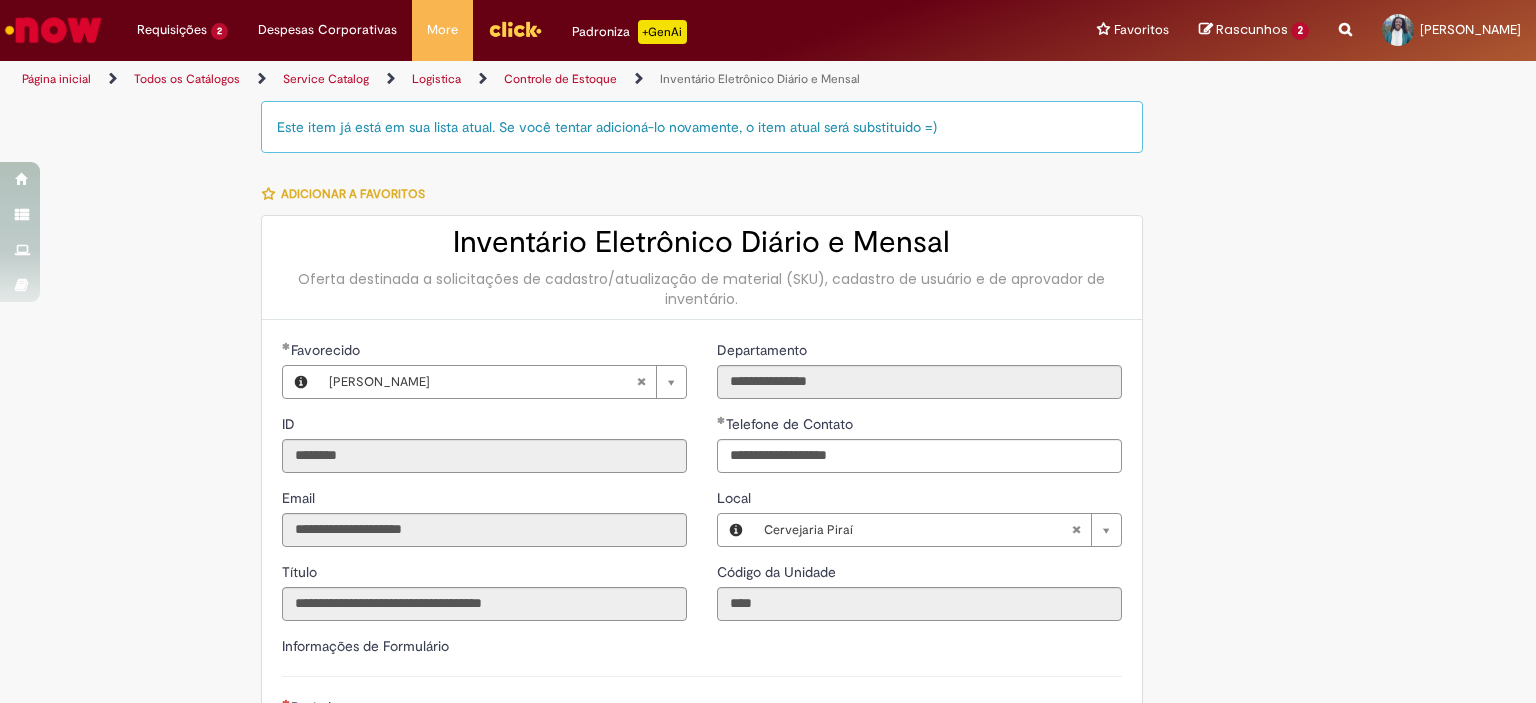 click at bounding box center [53, 30] 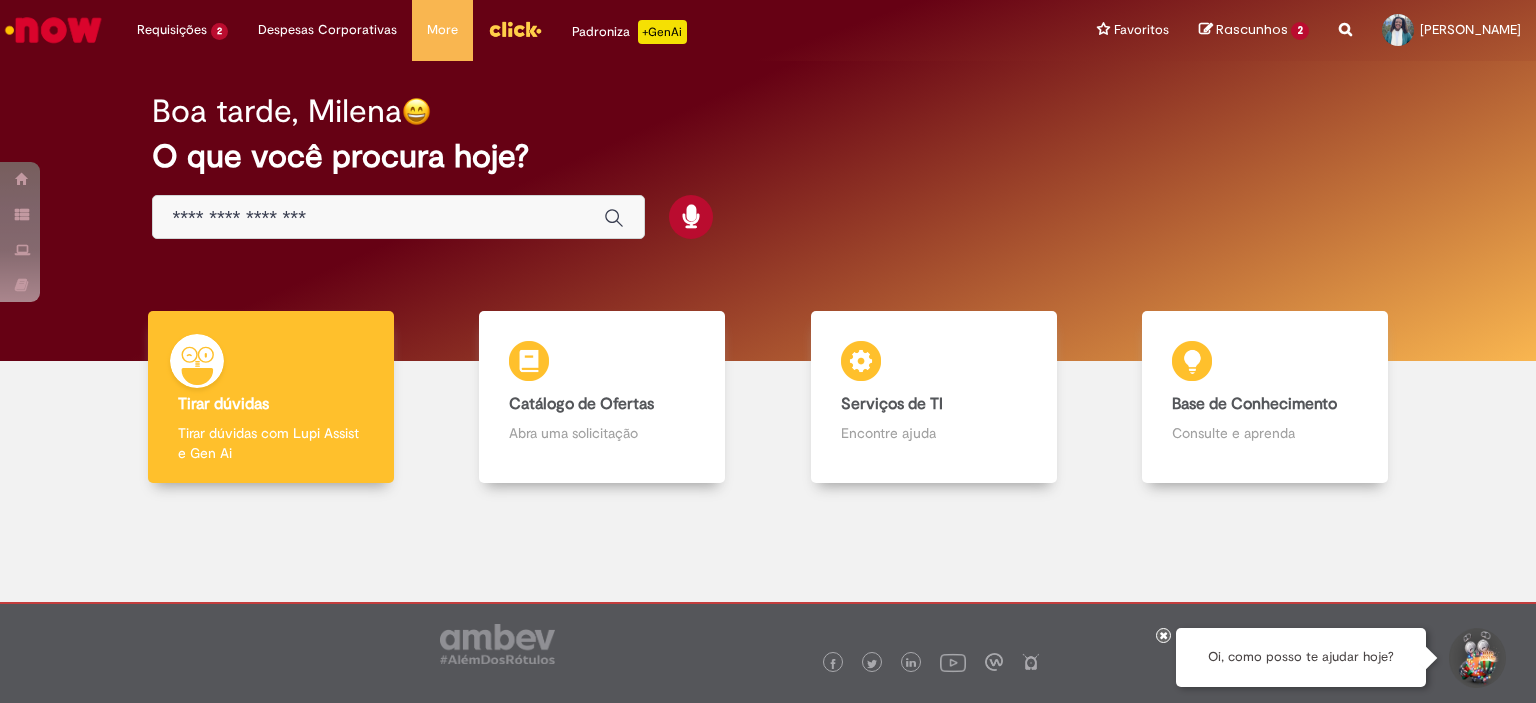 scroll, scrollTop: 0, scrollLeft: 0, axis: both 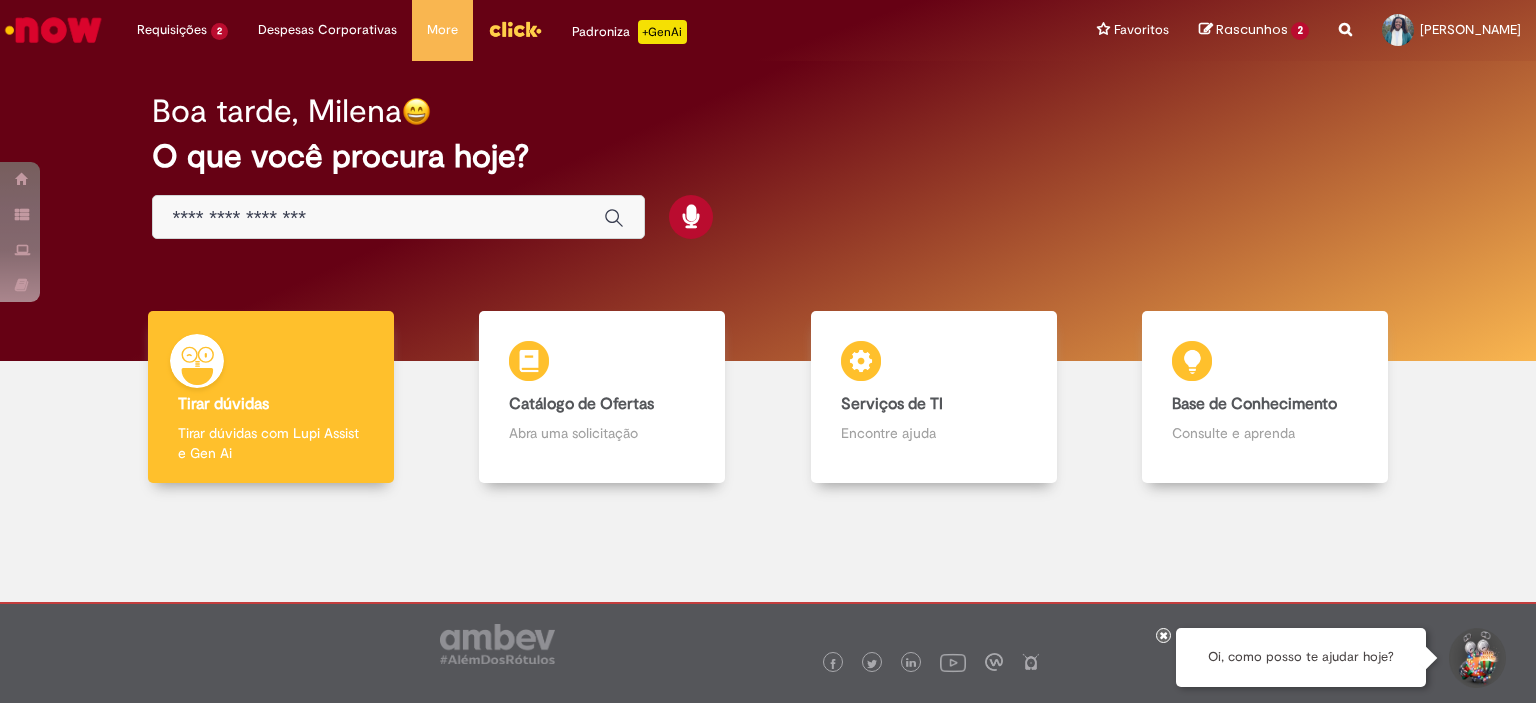 click at bounding box center (378, 218) 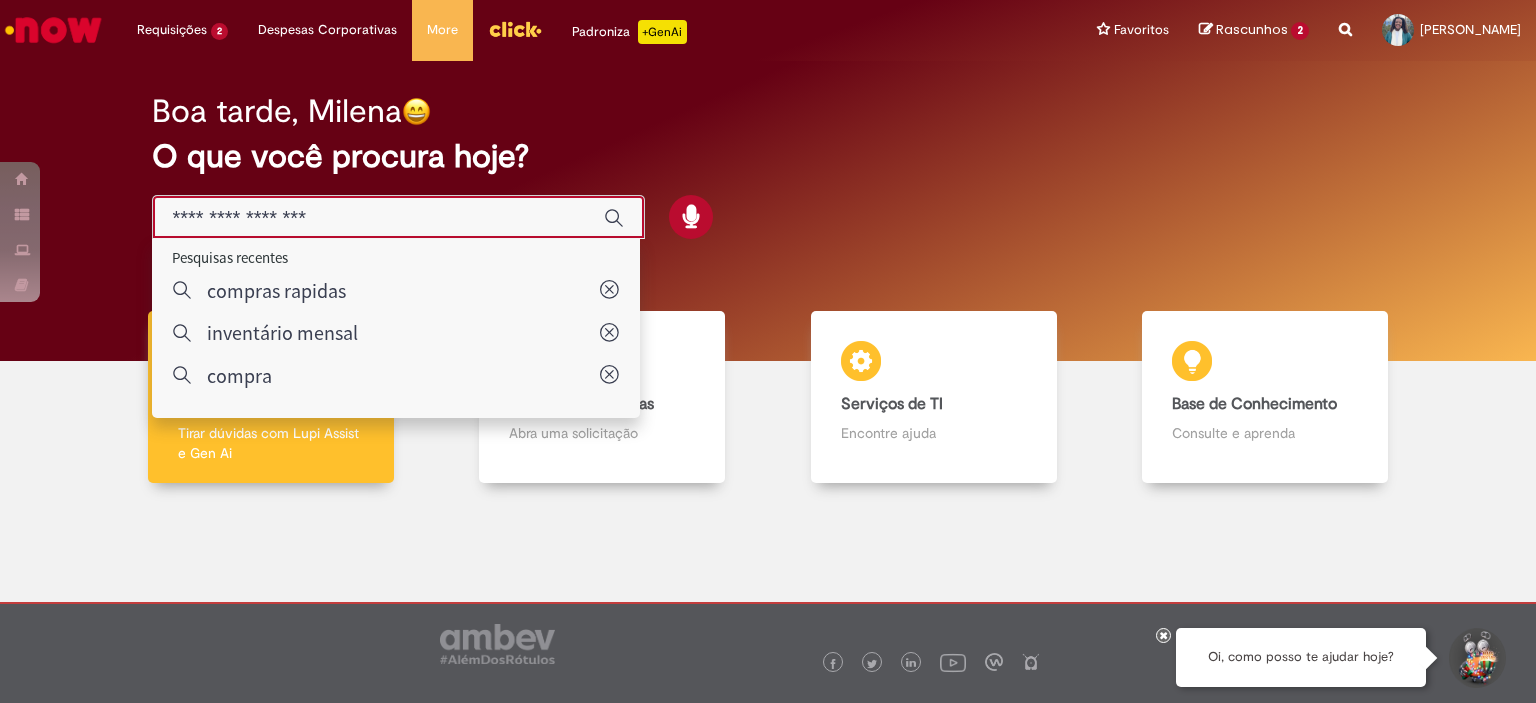 type on "**********" 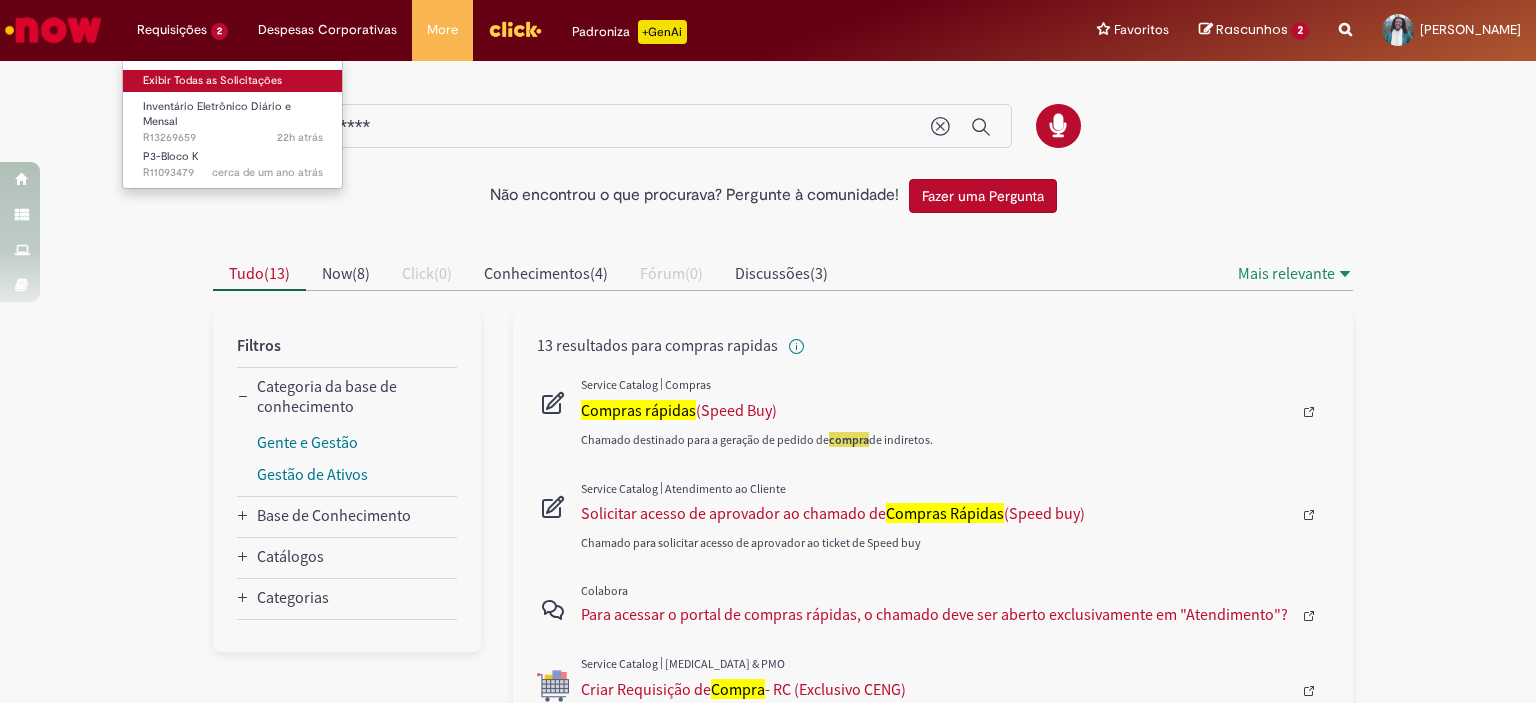 click on "Exibir Todas as Solicitações" at bounding box center (233, 81) 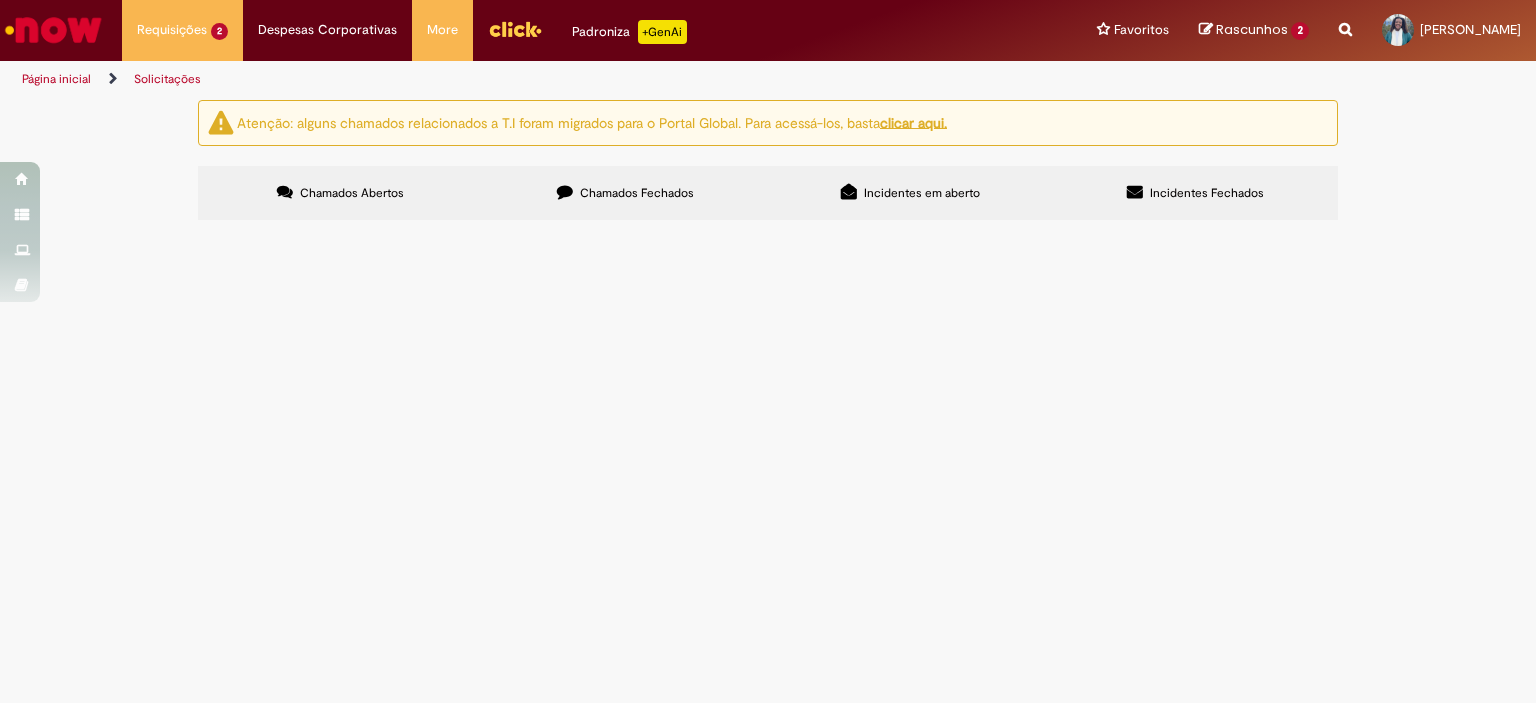 click on "Chamados Fechados" at bounding box center (625, 193) 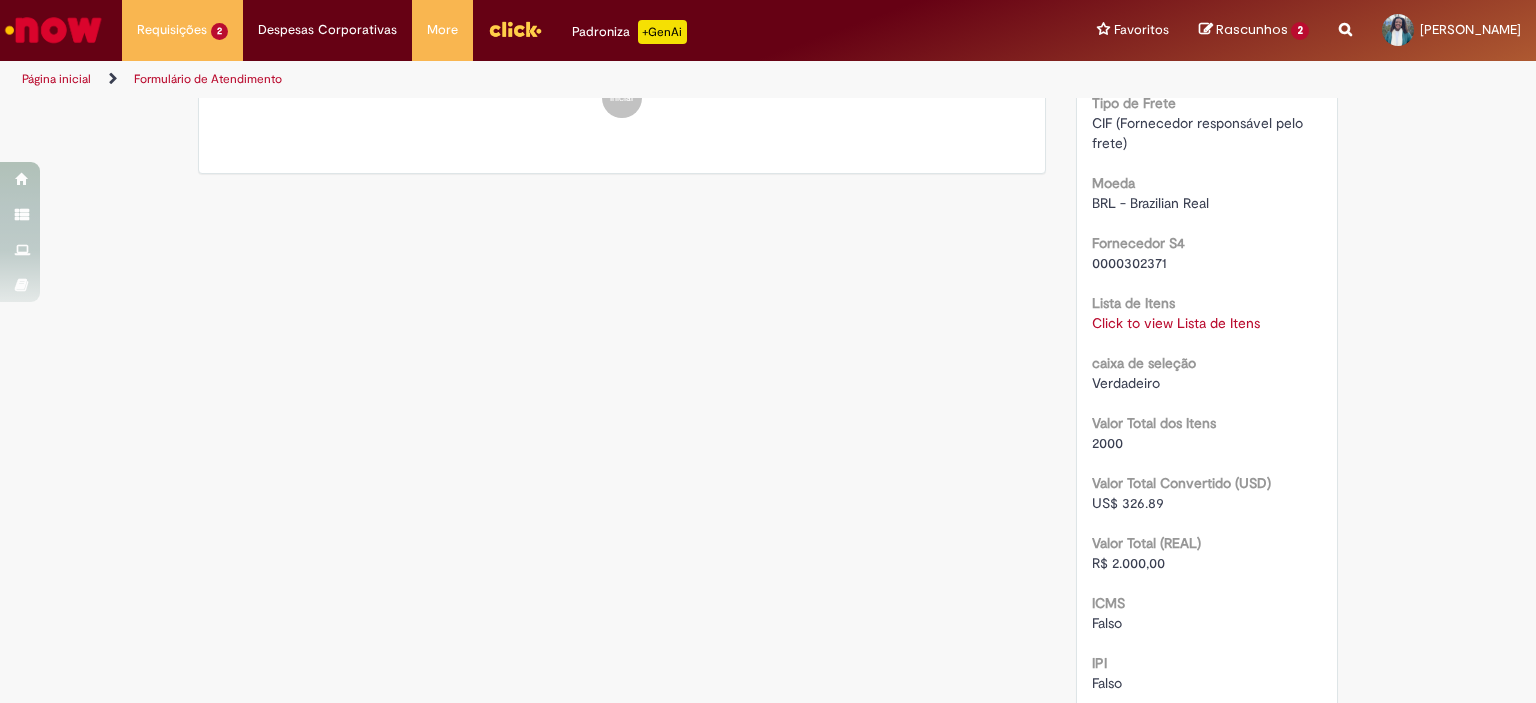 scroll, scrollTop: 1815, scrollLeft: 0, axis: vertical 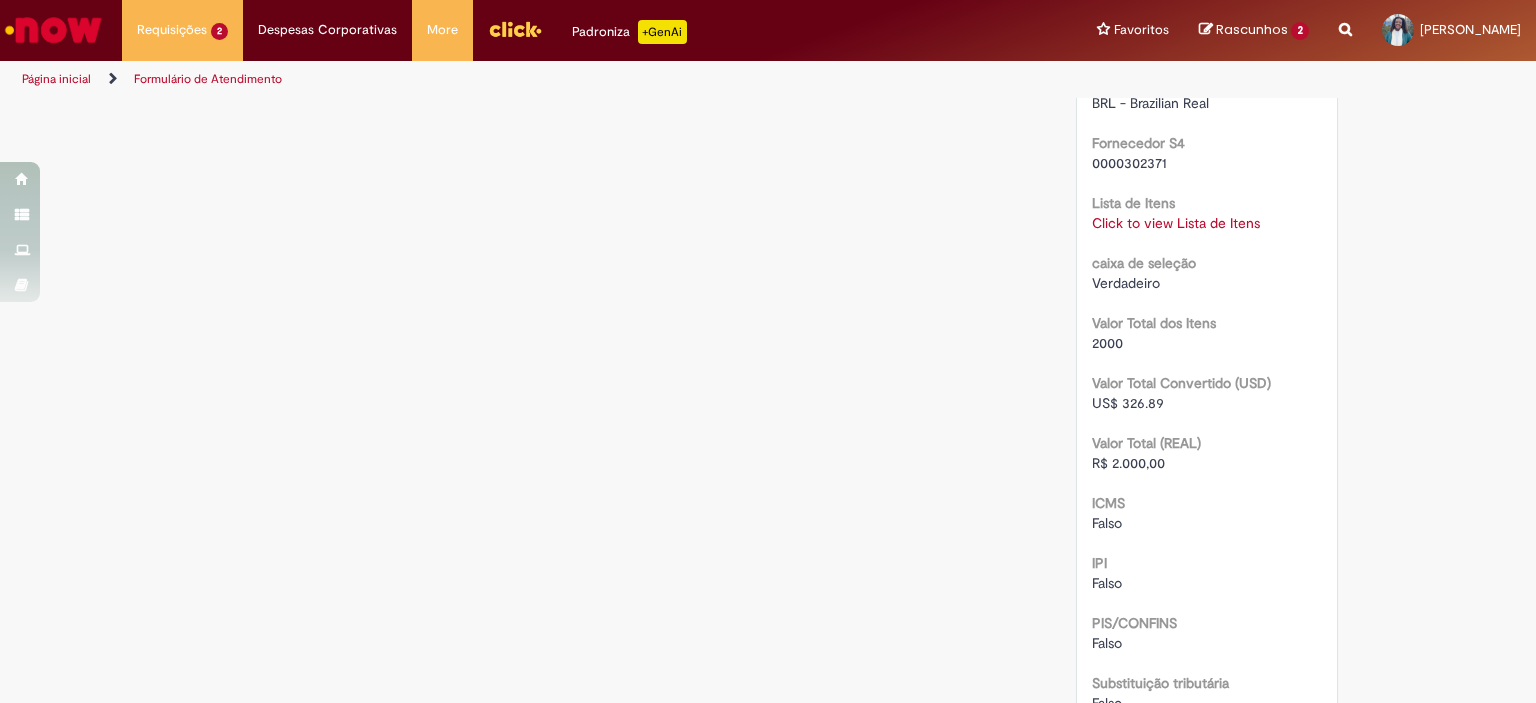 click on "Click to view Lista de Itens" at bounding box center [1176, 223] 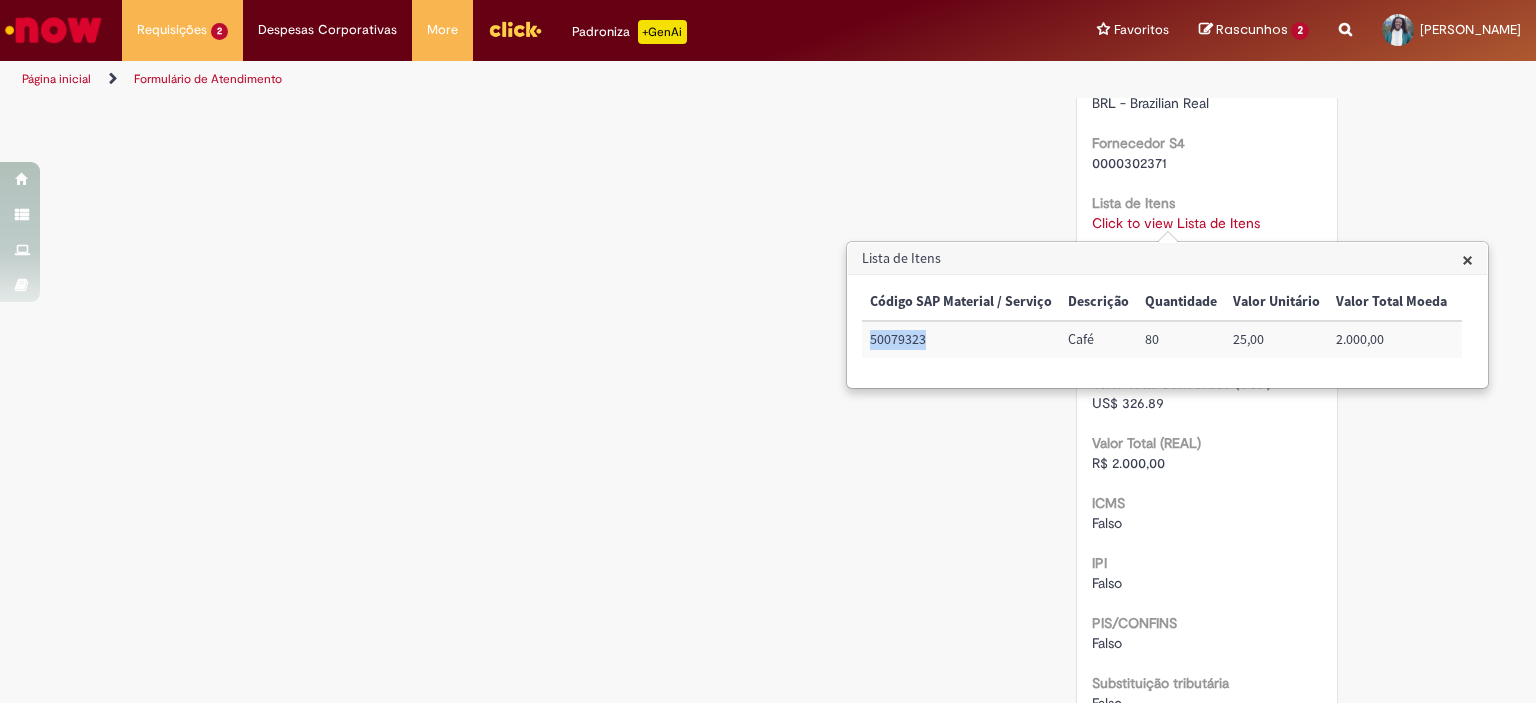drag, startPoint x: 941, startPoint y: 335, endPoint x: 862, endPoint y: 343, distance: 79.40403 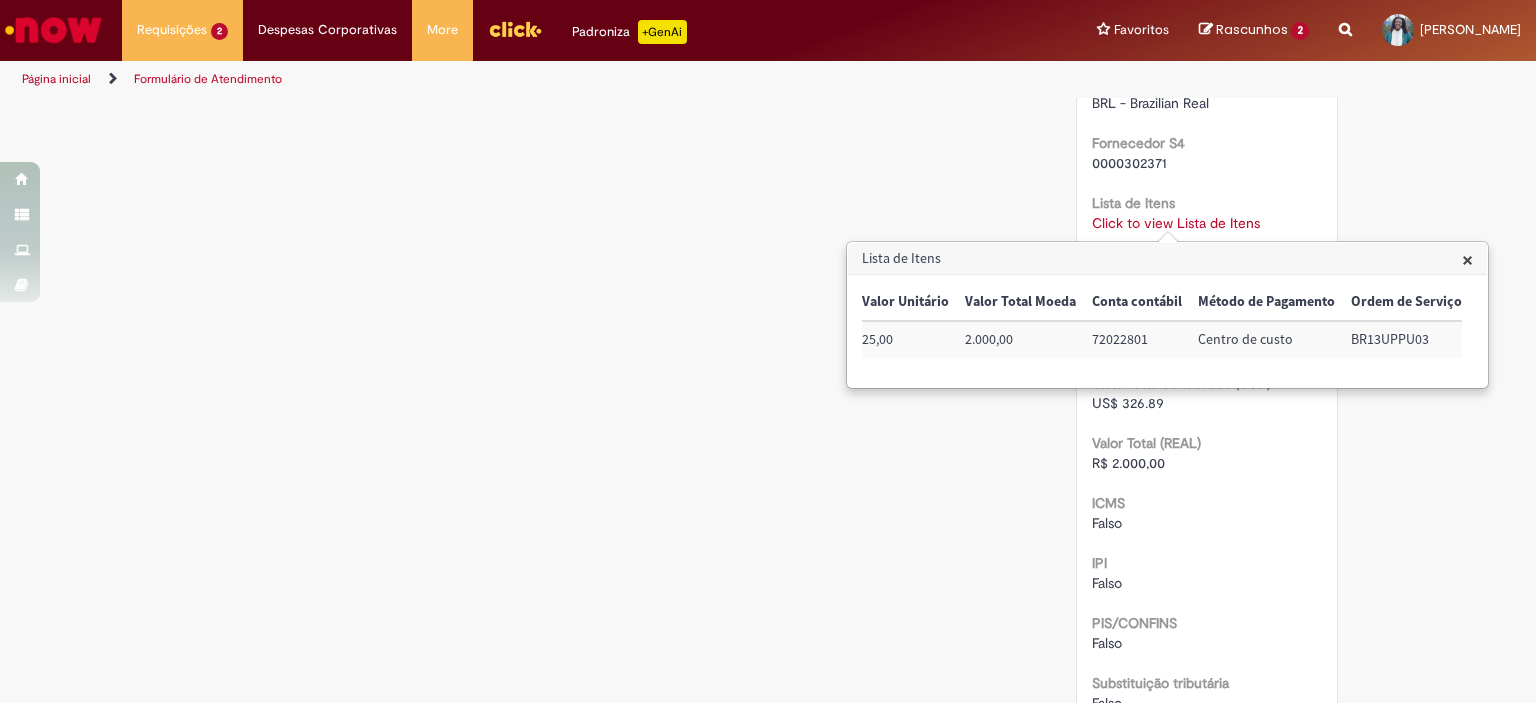 click on "72022801" at bounding box center (1137, 339) 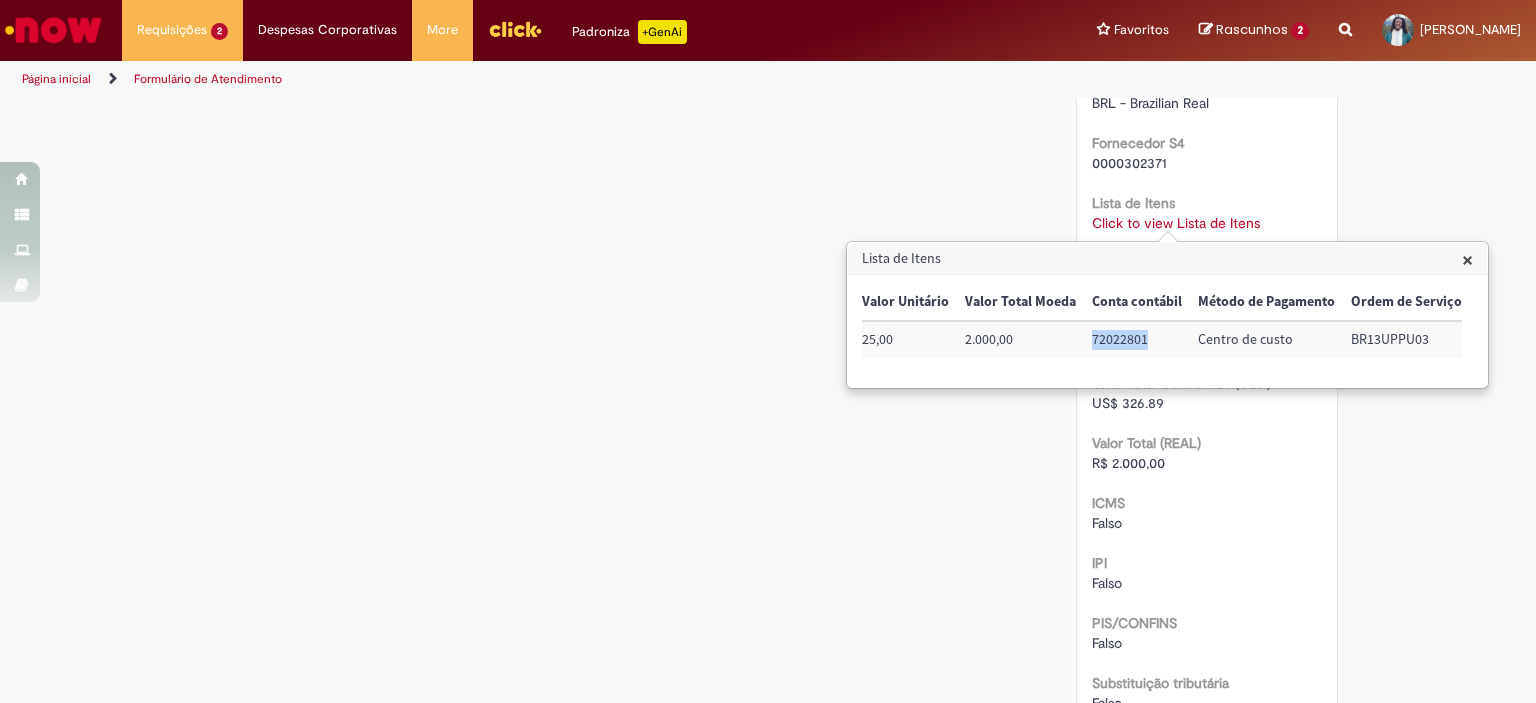 click on "72022801" at bounding box center [1137, 339] 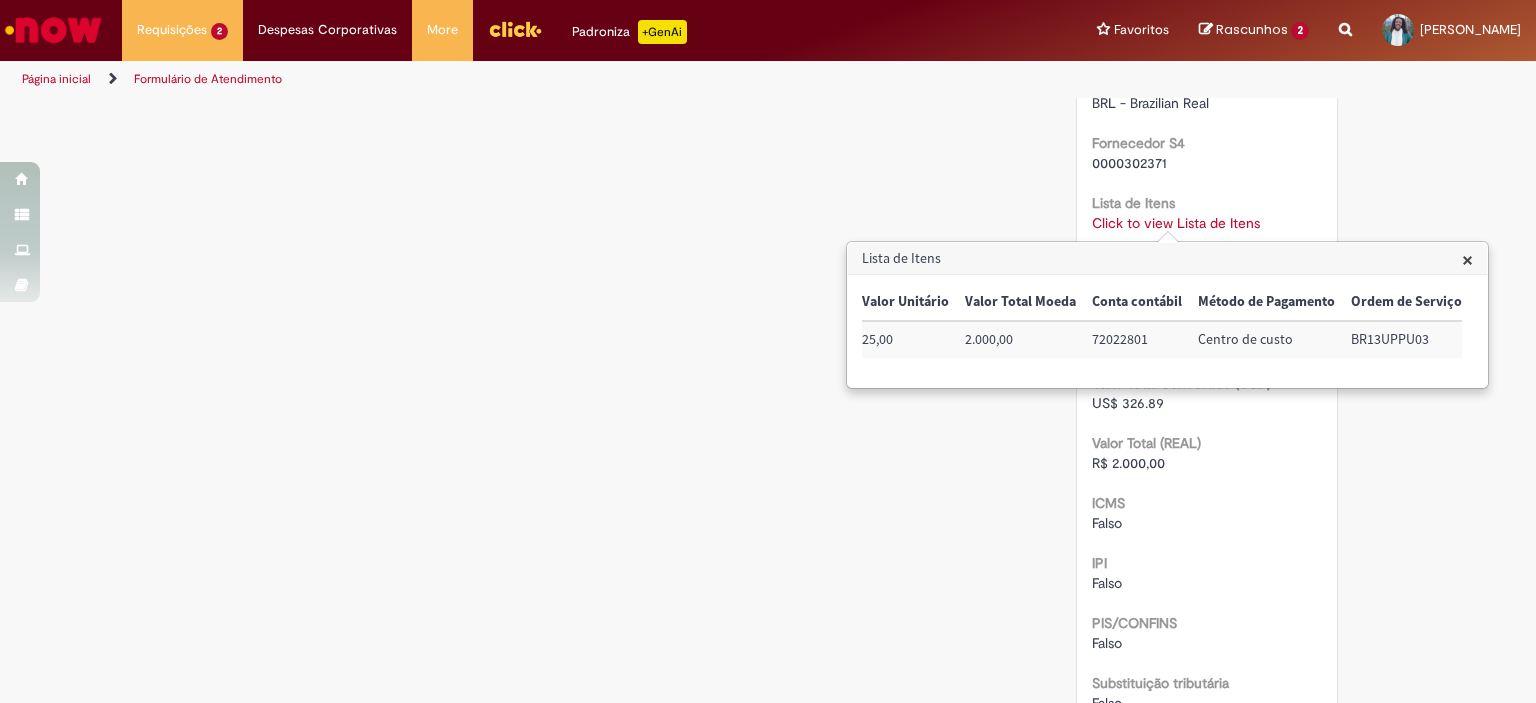 click on "BR13UPPU03" at bounding box center (1406, 339) 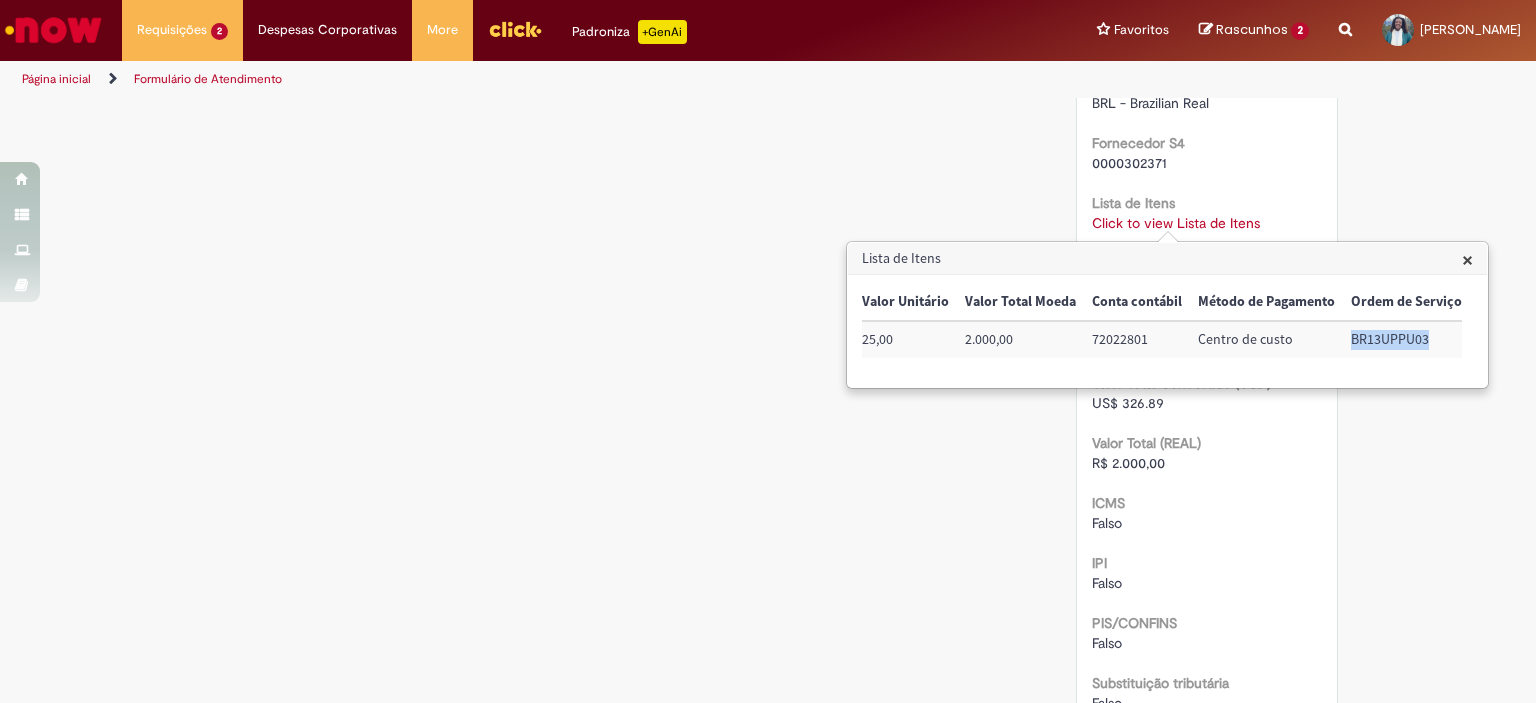 click on "BR13UPPU03" at bounding box center [1406, 339] 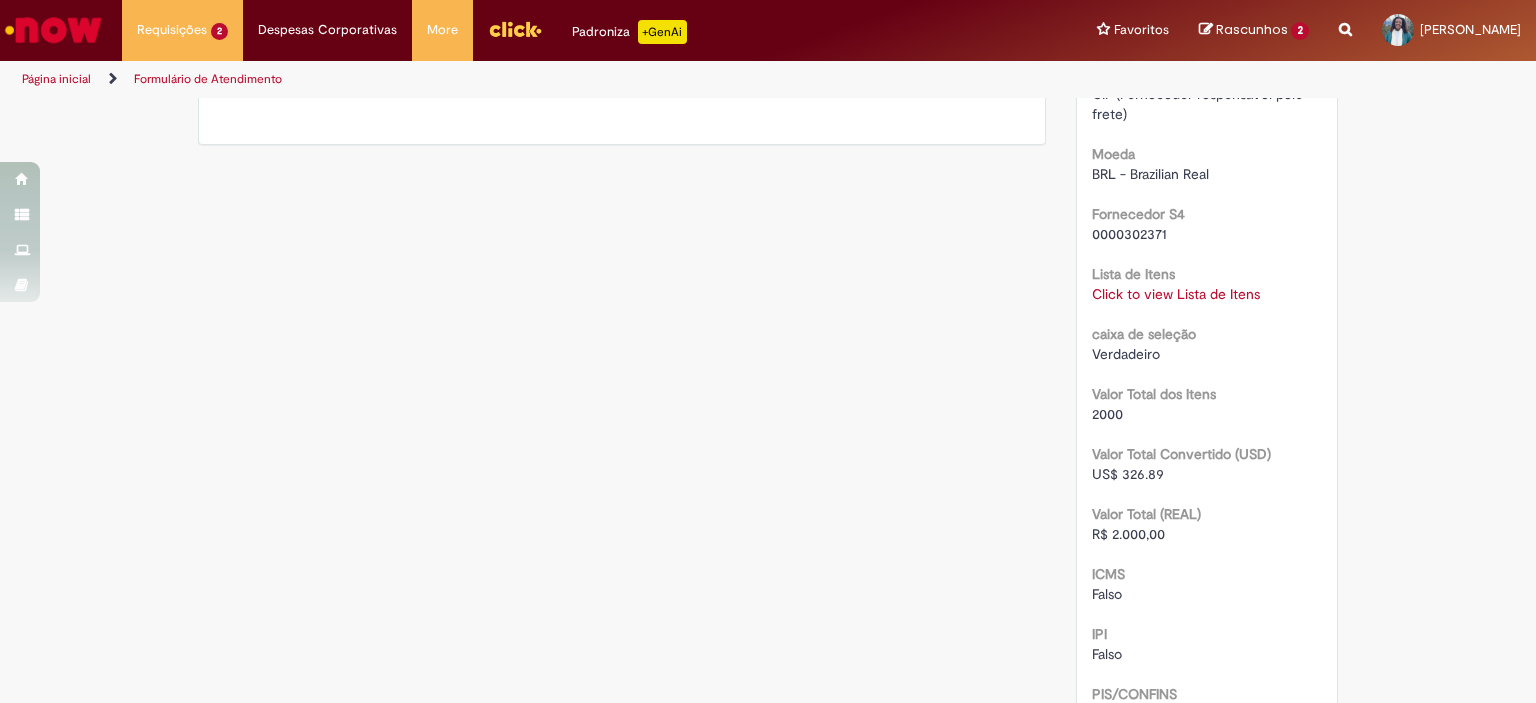scroll, scrollTop: 1444, scrollLeft: 0, axis: vertical 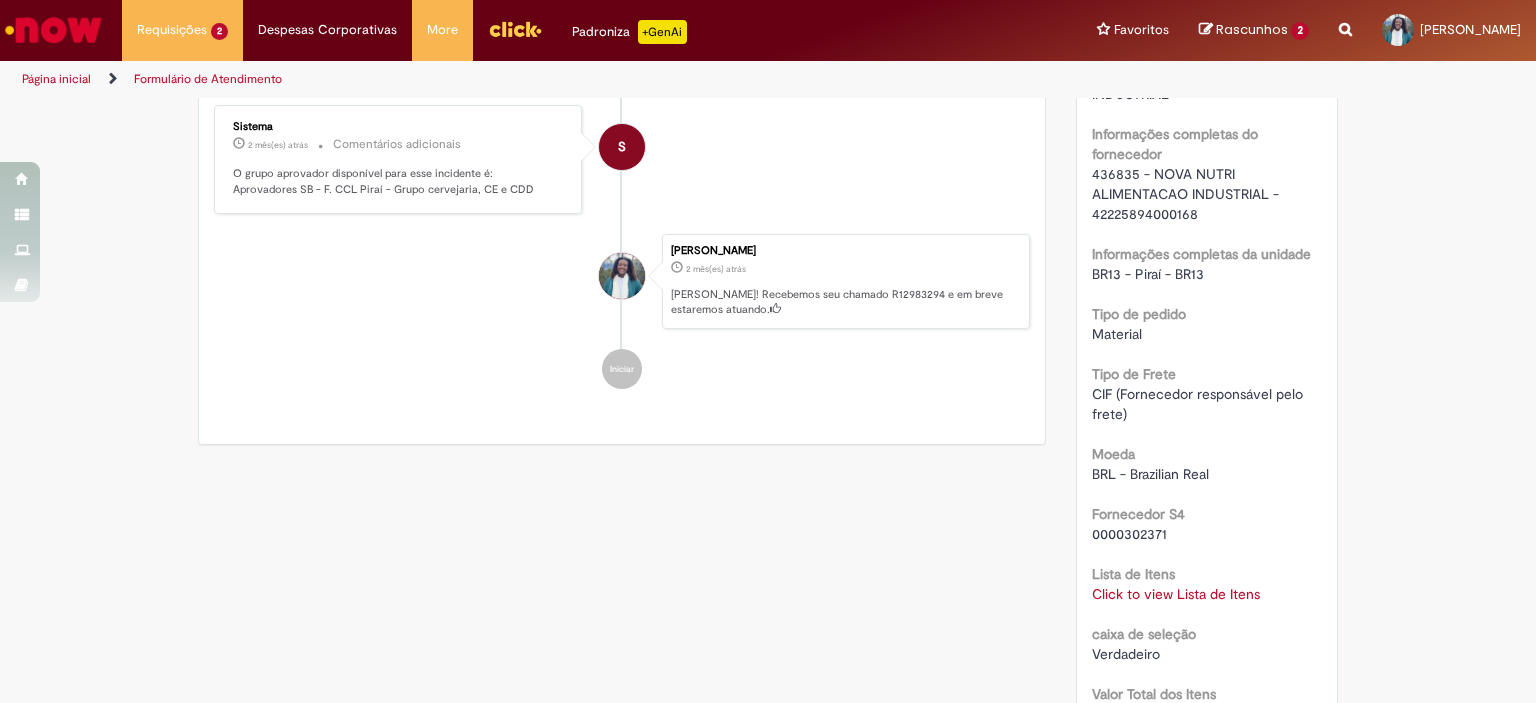 click on "Click to view Lista de Itens" at bounding box center [1176, 594] 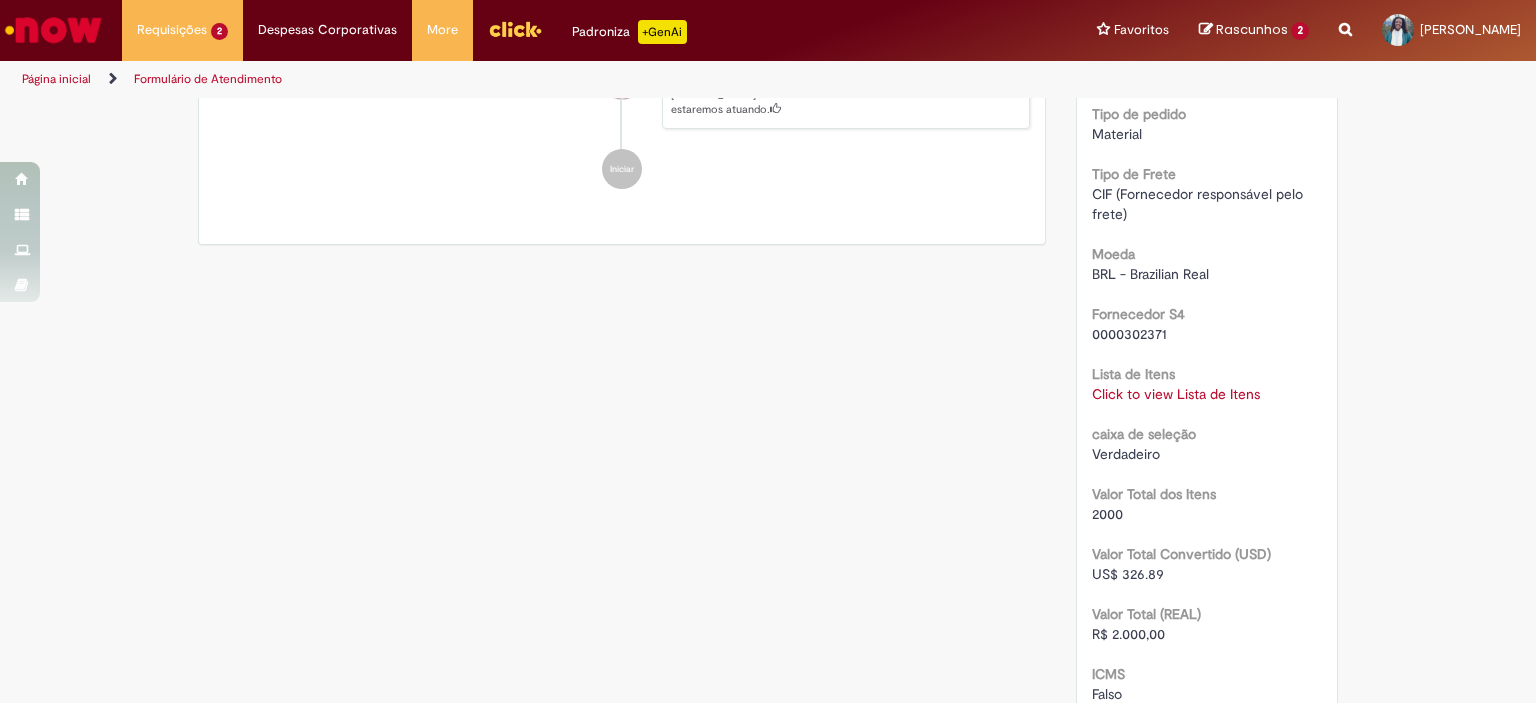 scroll, scrollTop: 1744, scrollLeft: 0, axis: vertical 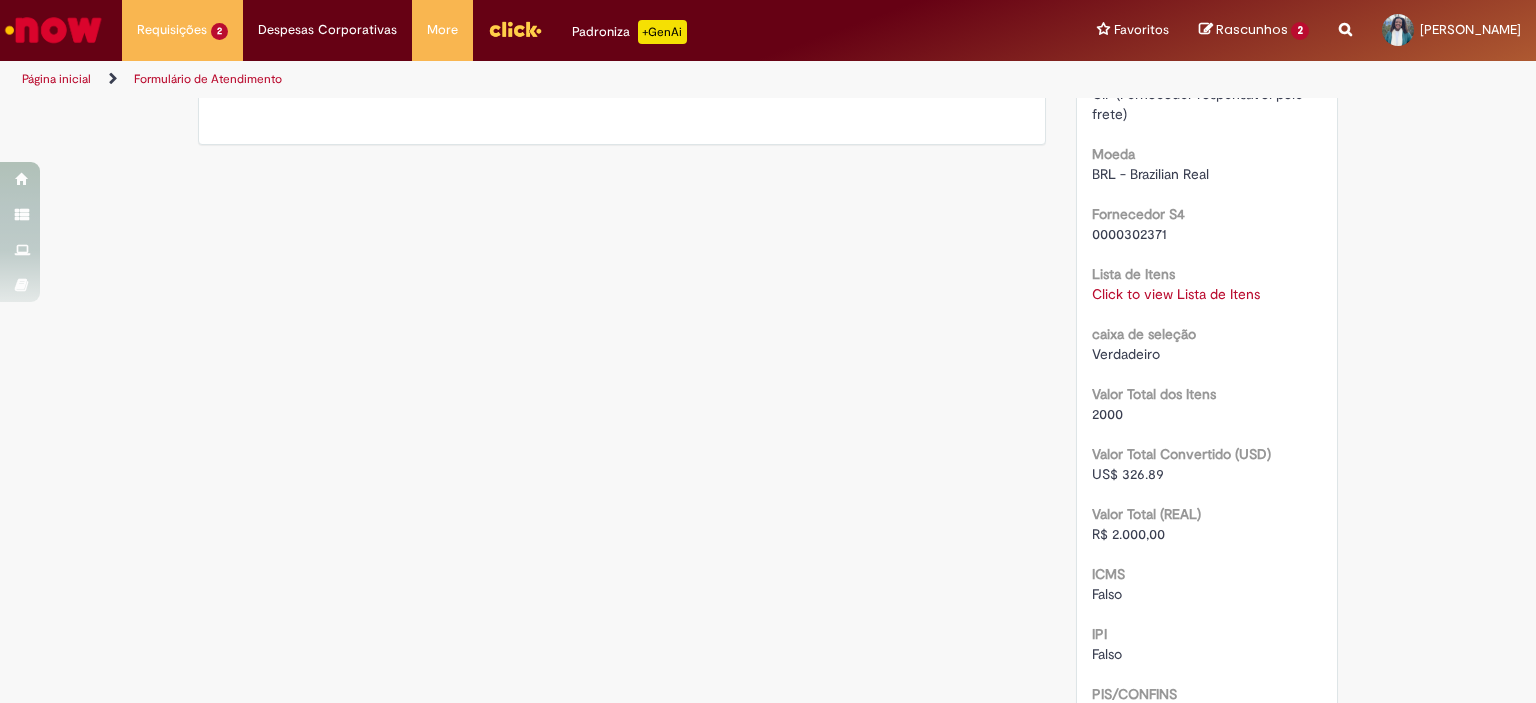 click on "Click to view Lista de Itens" at bounding box center (1176, 294) 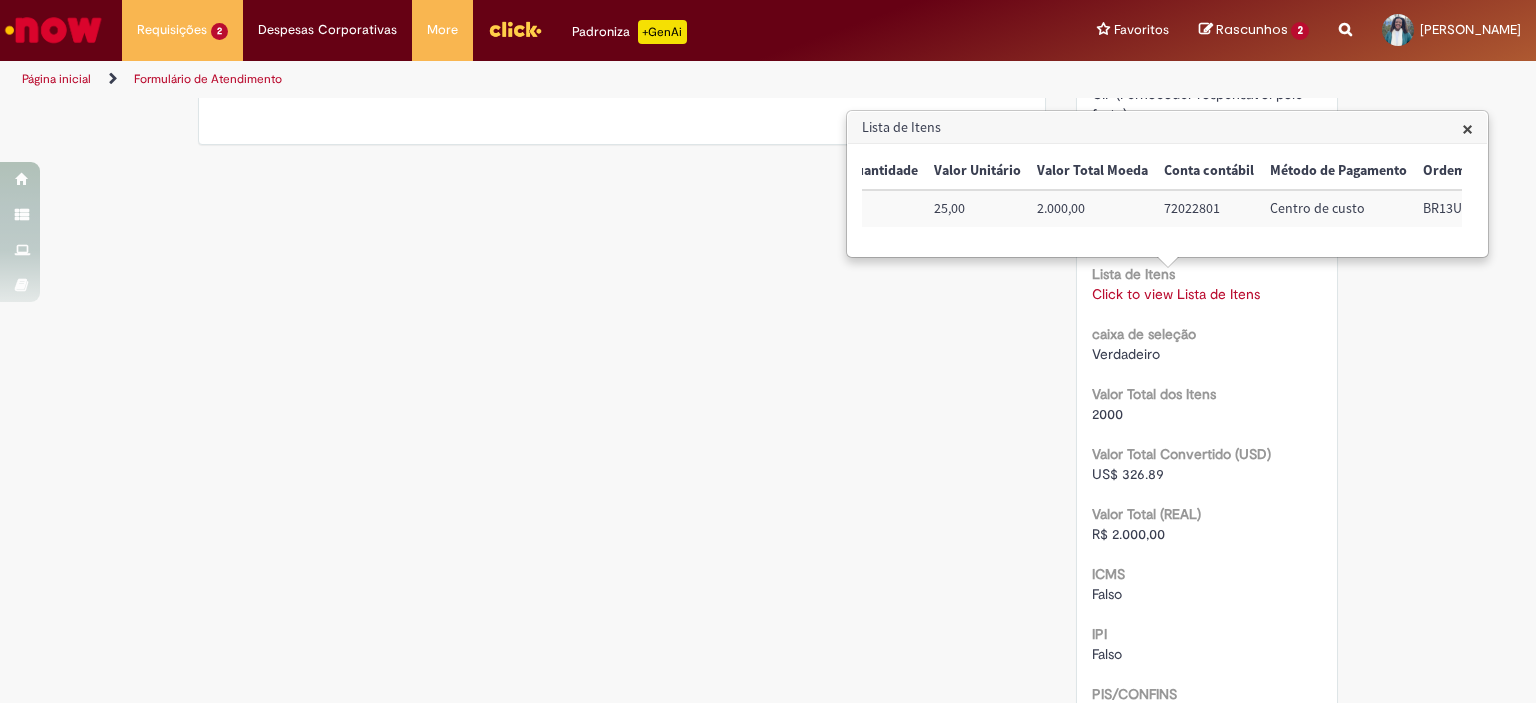 scroll, scrollTop: 0, scrollLeft: 371, axis: horizontal 